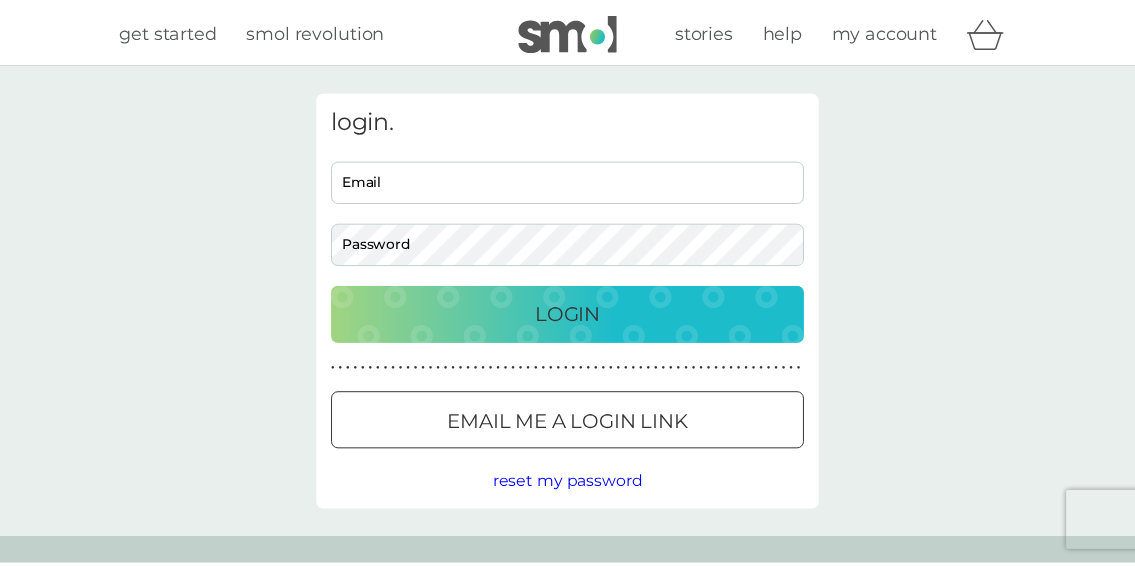 scroll, scrollTop: 0, scrollLeft: 0, axis: both 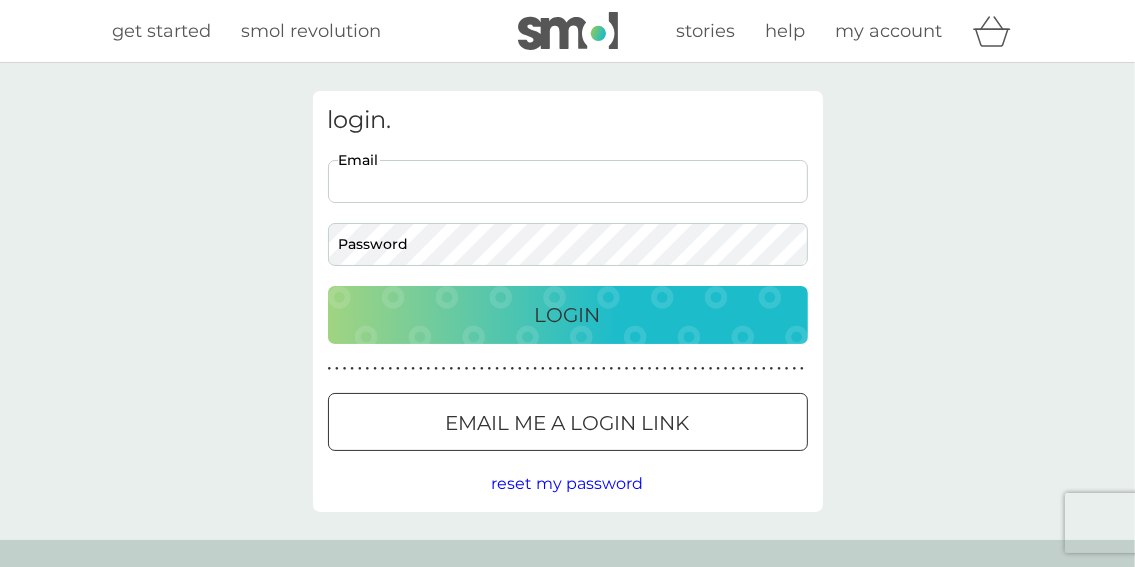 click on "Email" at bounding box center (568, 181) 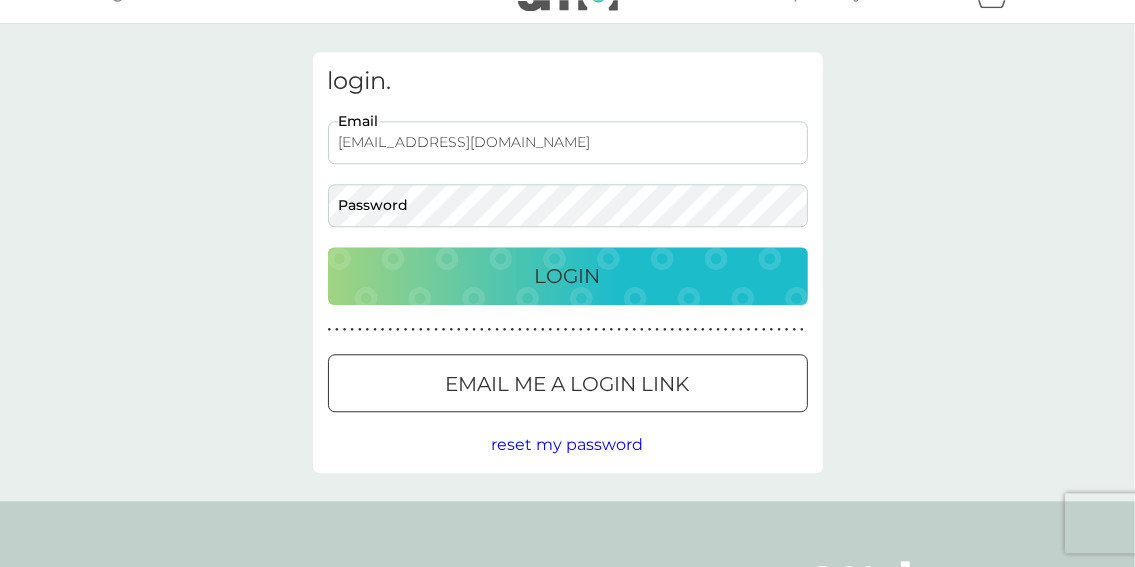 scroll, scrollTop: 0, scrollLeft: 0, axis: both 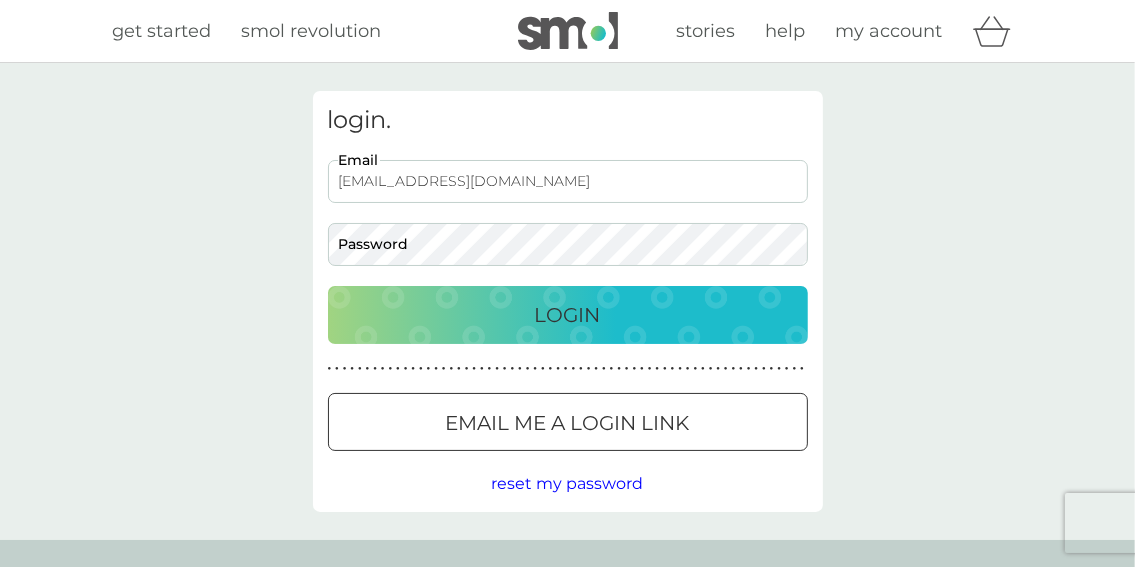 type on "hill15grange@uwclub.net" 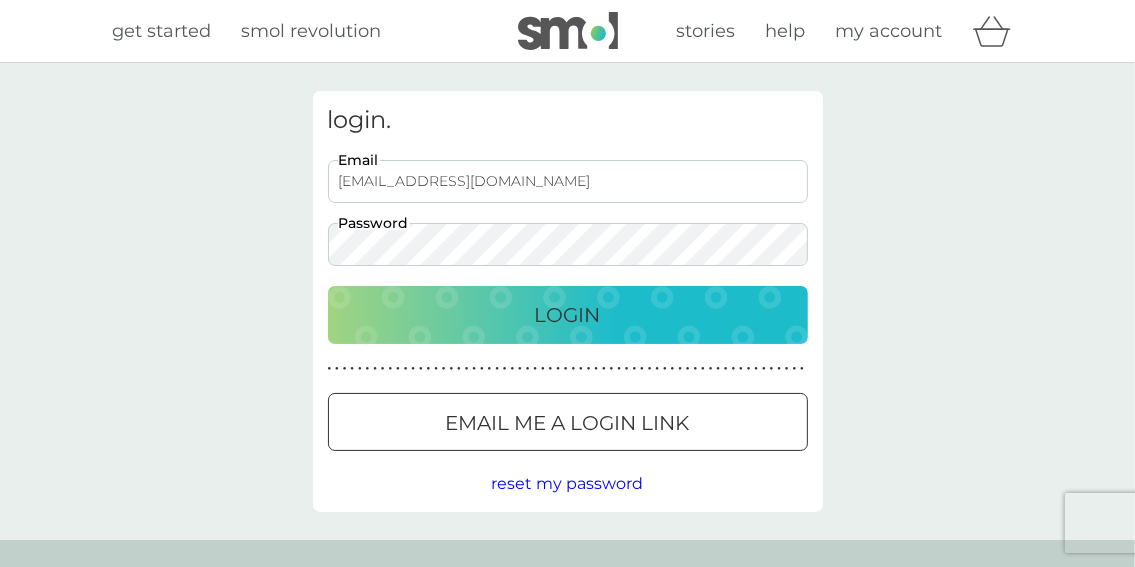 click on "Login" at bounding box center [568, 315] 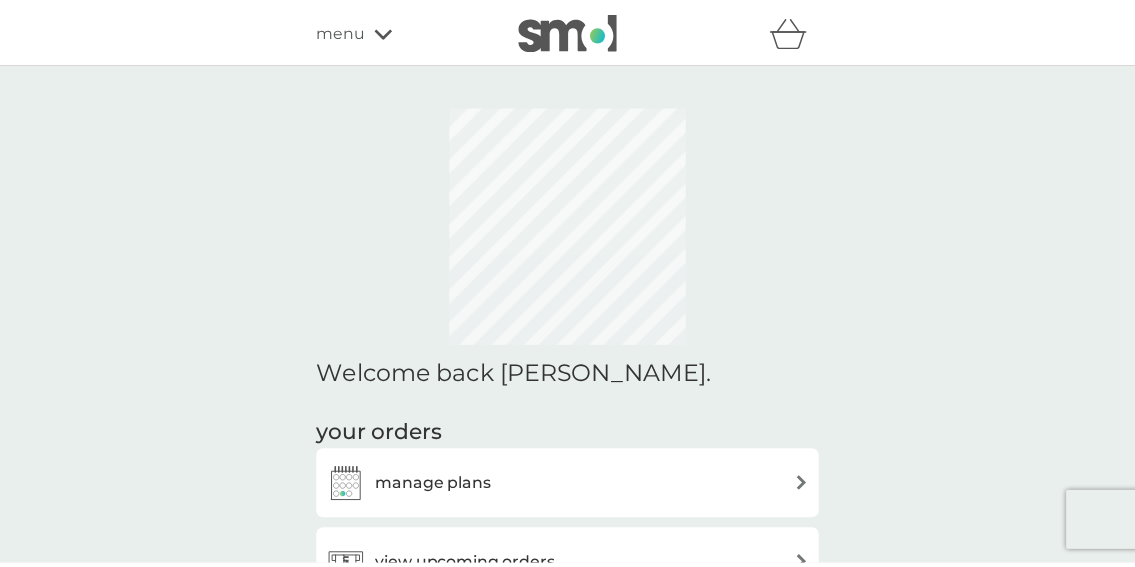 scroll, scrollTop: 0, scrollLeft: 0, axis: both 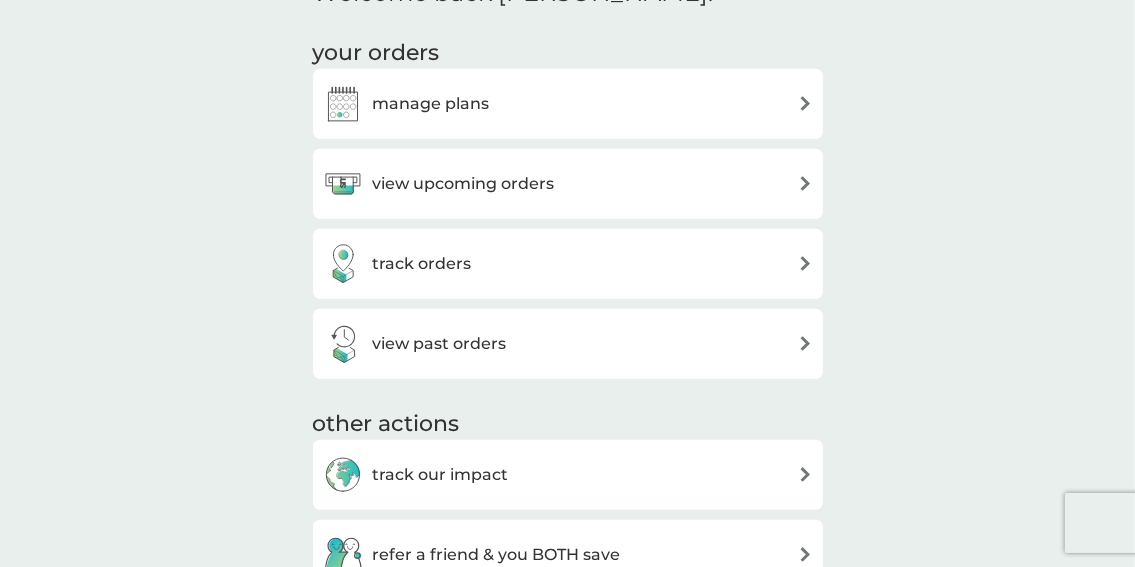 click at bounding box center (805, 183) 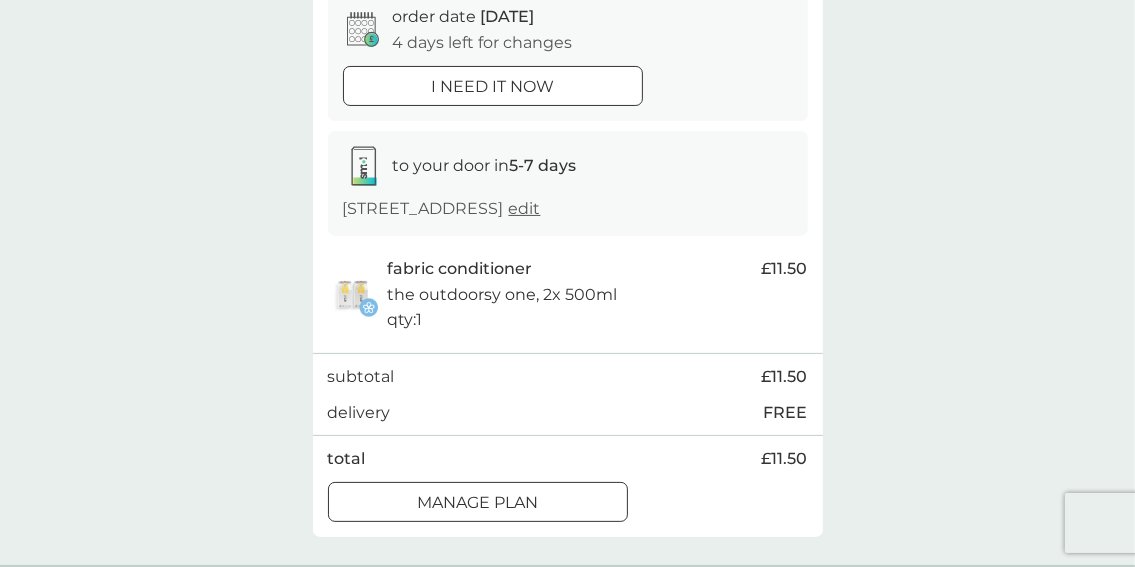 scroll, scrollTop: 316, scrollLeft: 0, axis: vertical 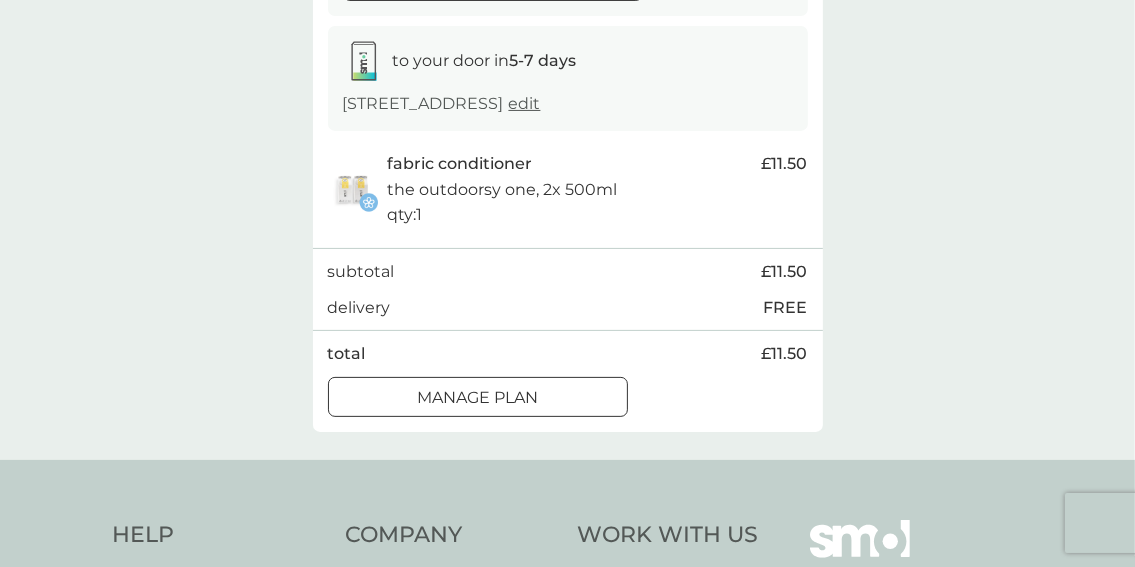click on "Manage plan" at bounding box center (477, 398) 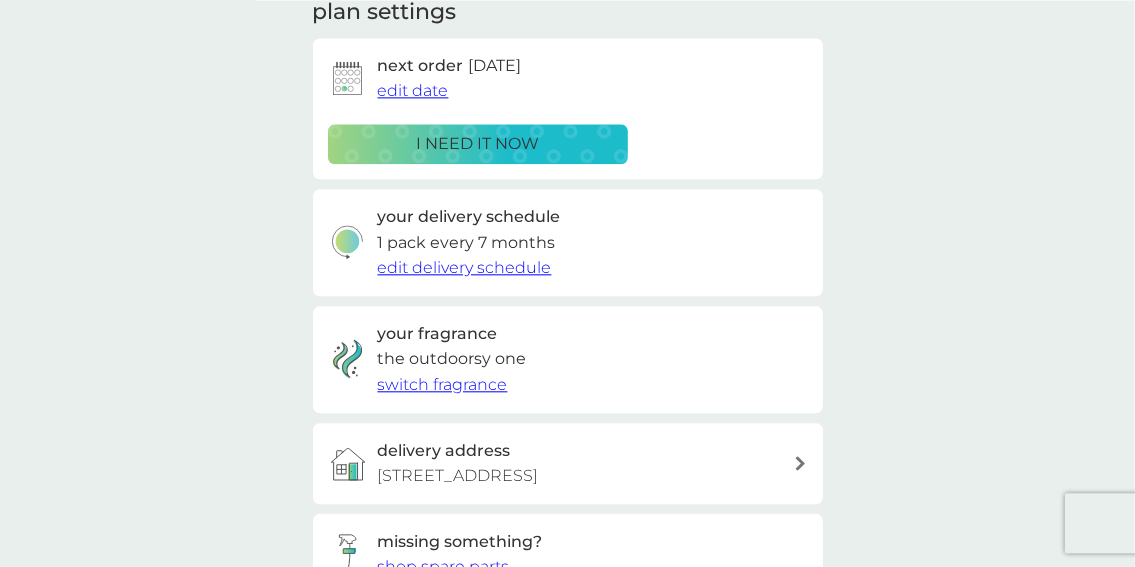 scroll, scrollTop: 316, scrollLeft: 0, axis: vertical 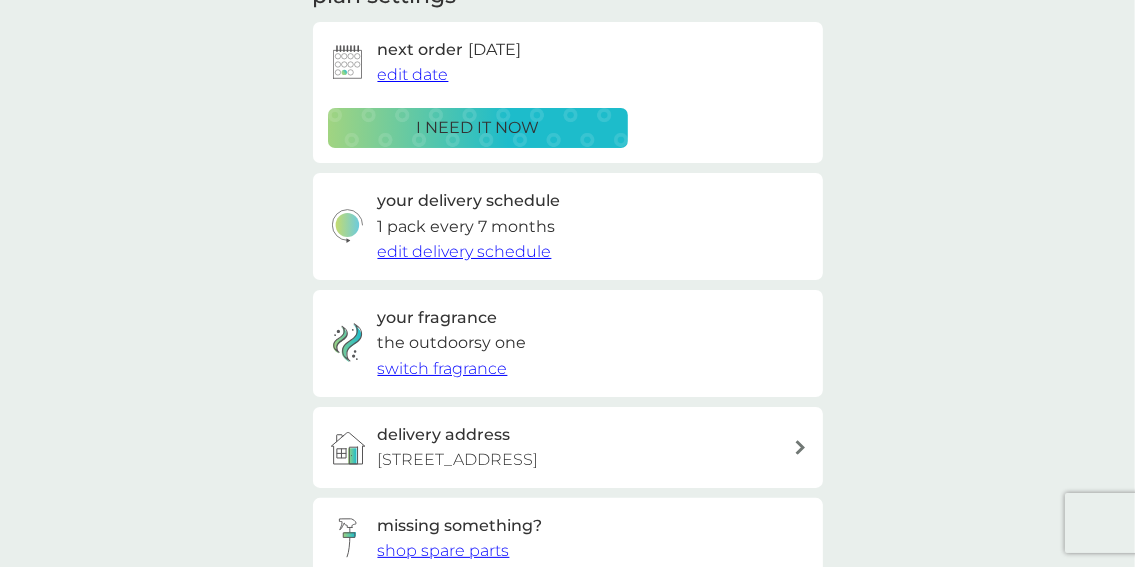 click on "edit delivery schedule" at bounding box center (465, 251) 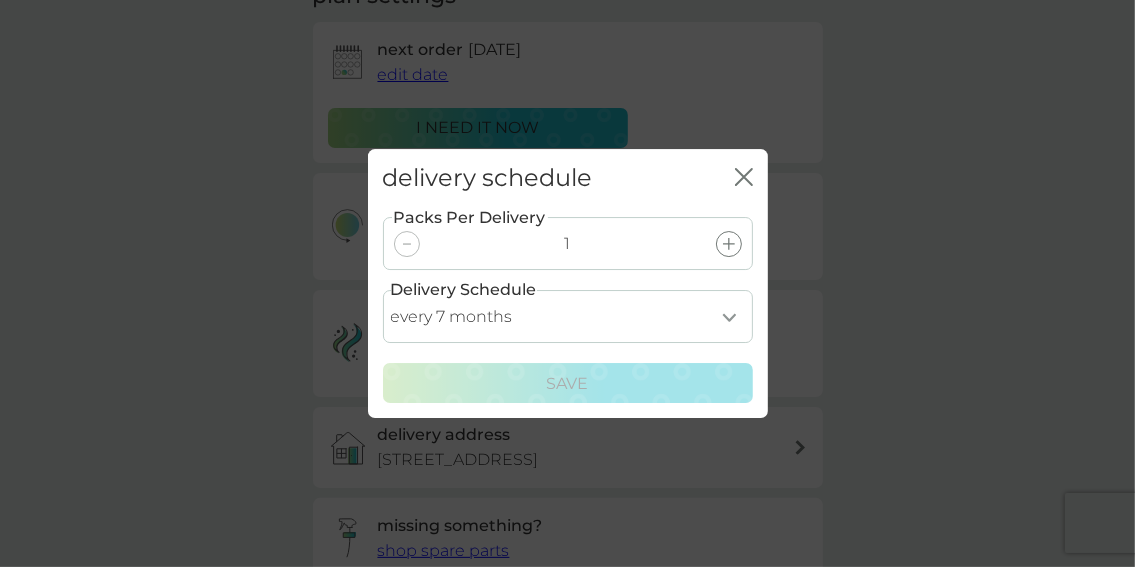 click on "every 1 month every 2 months every 3 months every 4 months every 5 months every 6 months every 7 months every 8 months" at bounding box center [568, 316] 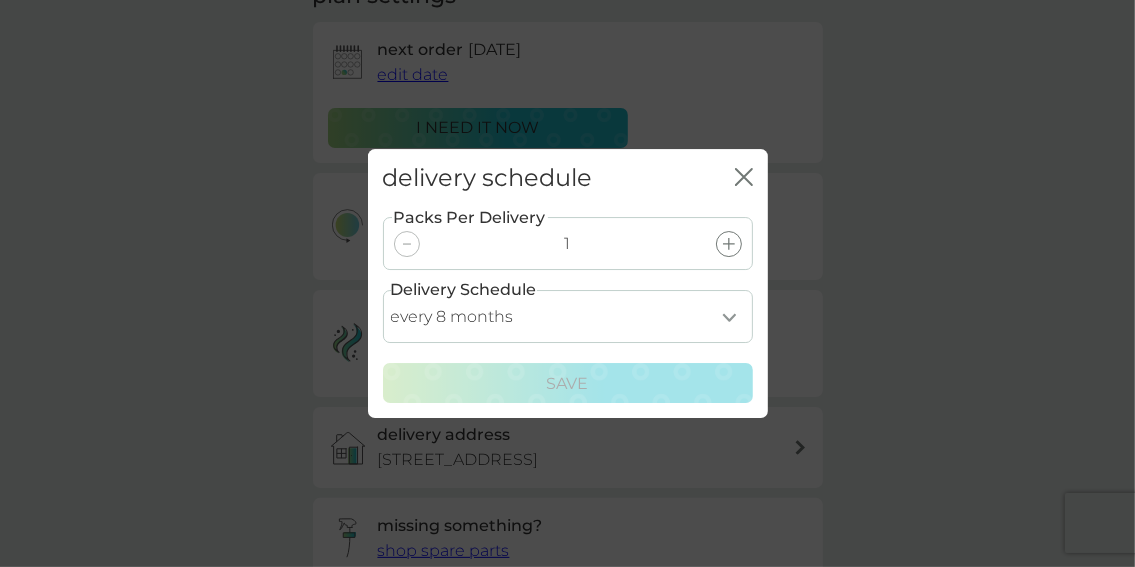 click on "every 8 months" at bounding box center (0, 0) 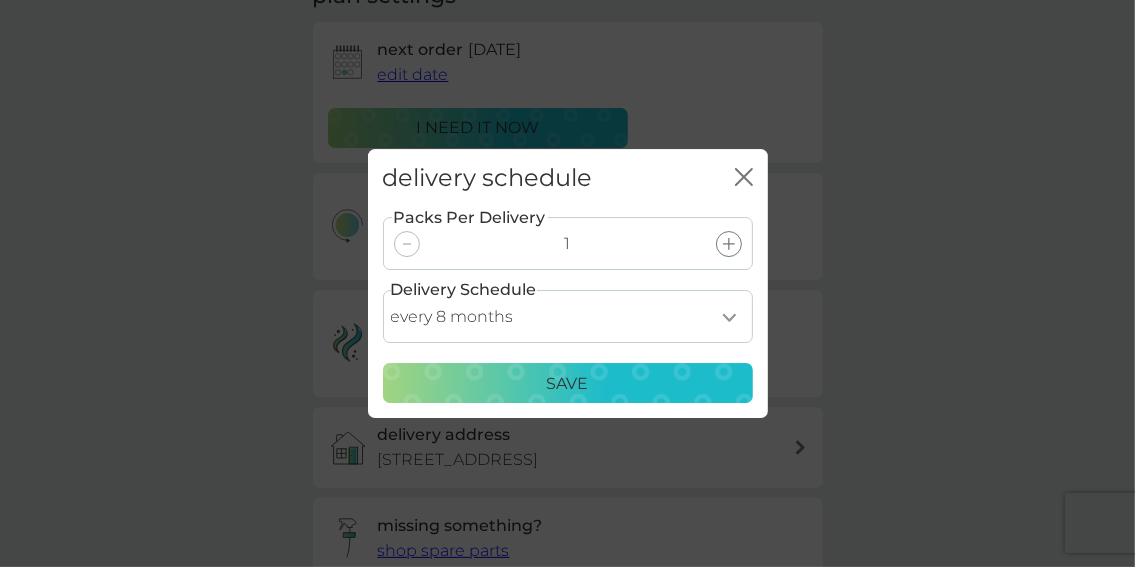 click on "Save" at bounding box center [568, 384] 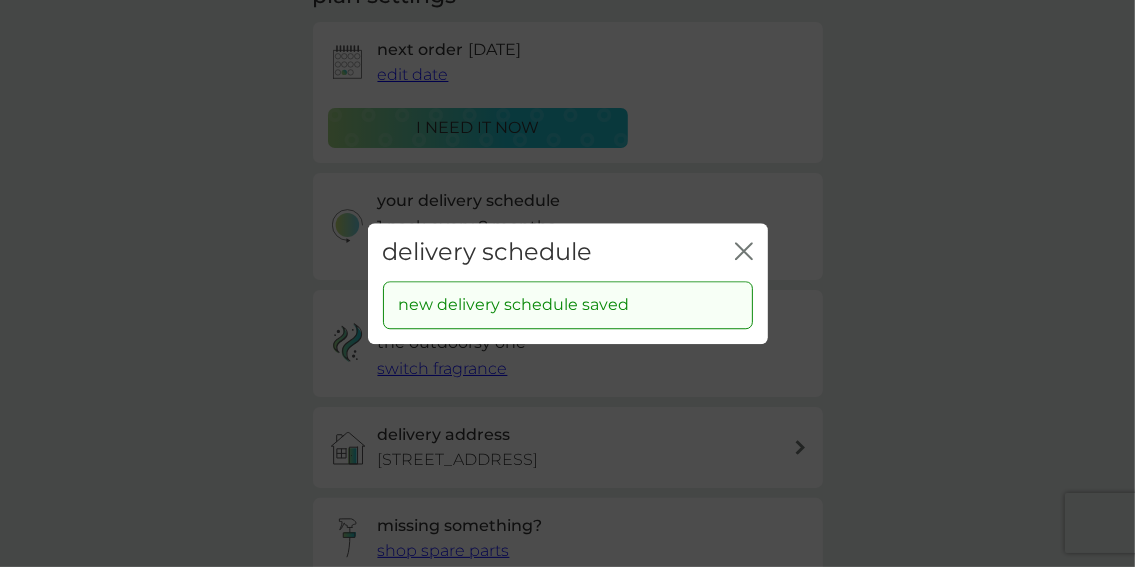 click 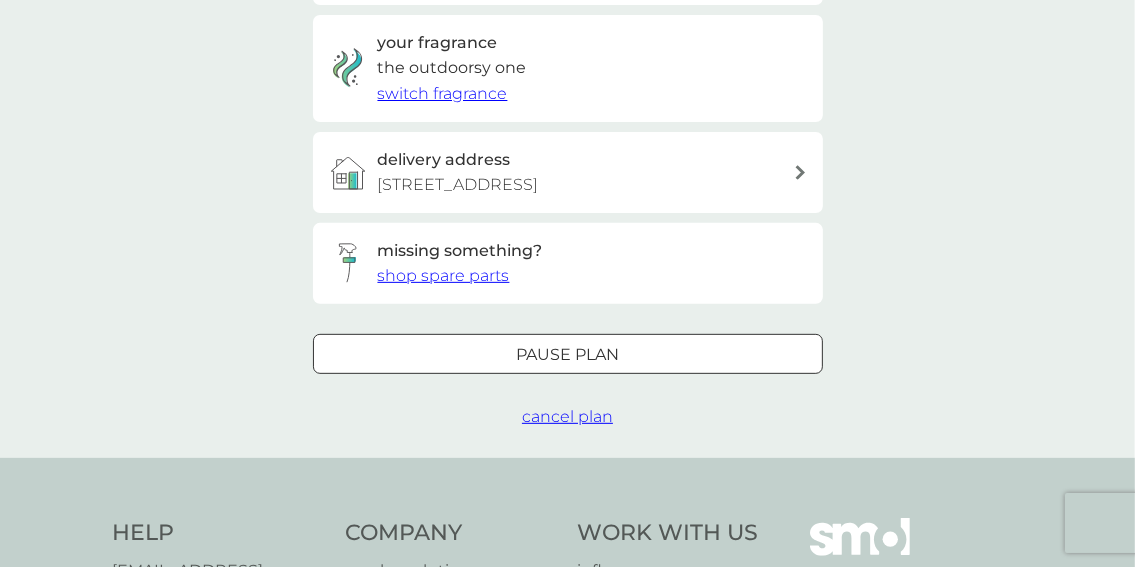 scroll, scrollTop: 633, scrollLeft: 0, axis: vertical 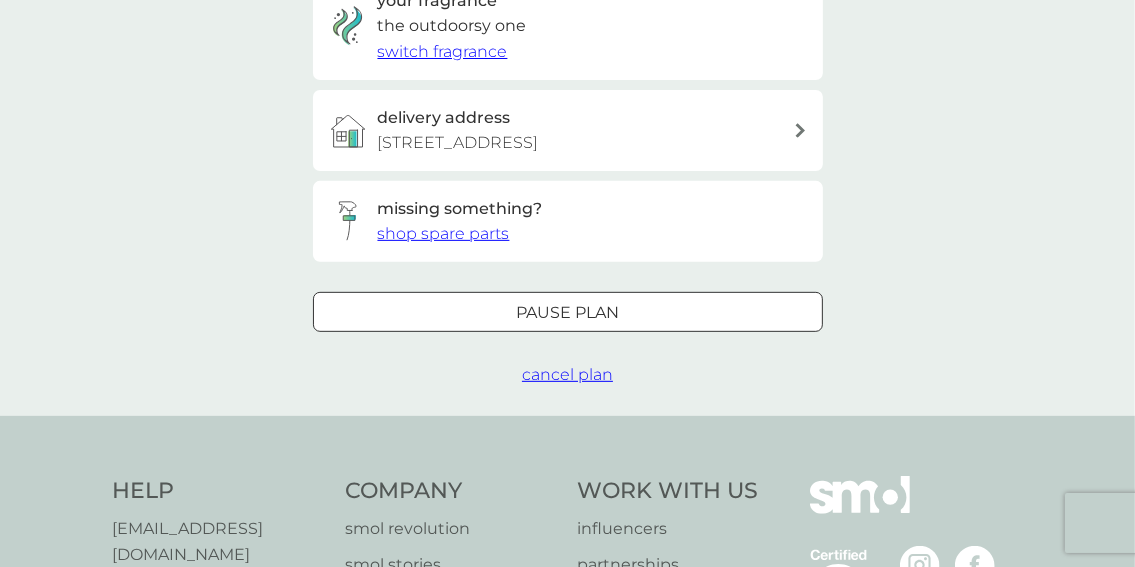 click on "cancel plan" at bounding box center [567, 374] 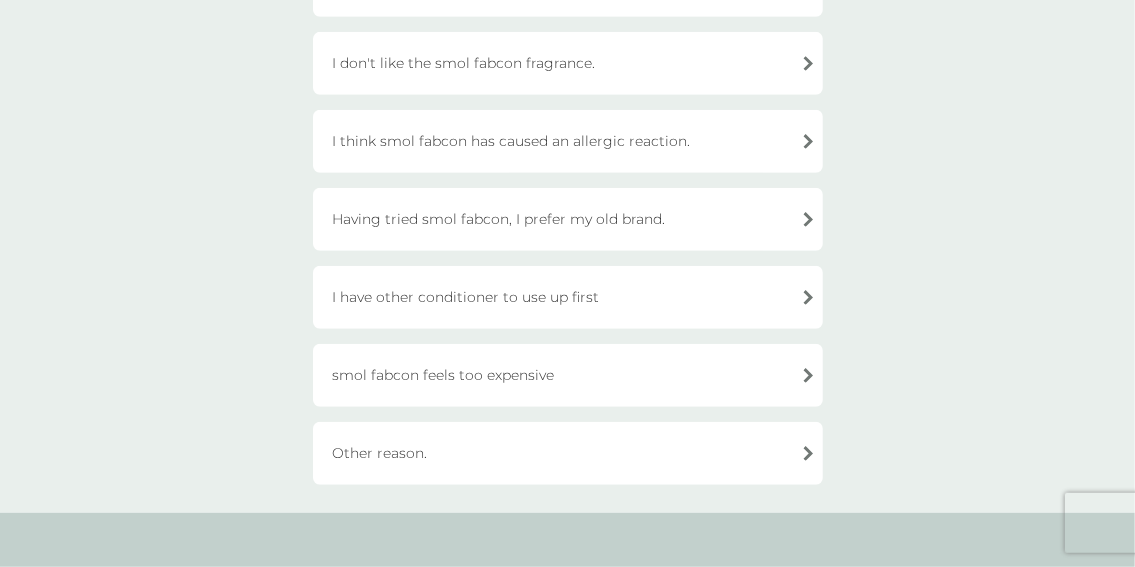 scroll, scrollTop: 633, scrollLeft: 0, axis: vertical 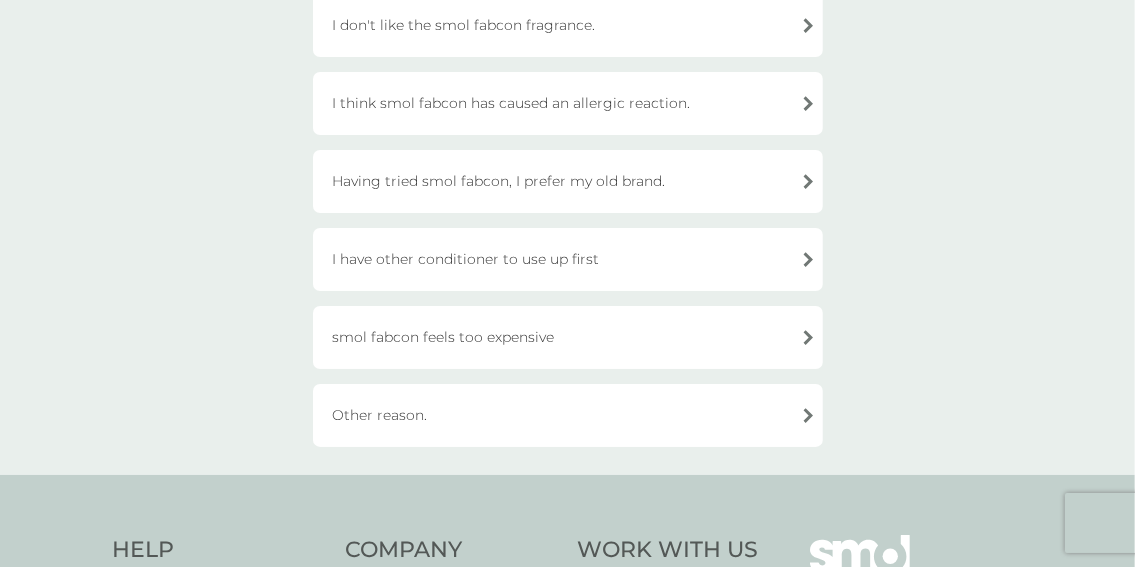 click on "Other reason." at bounding box center [568, 415] 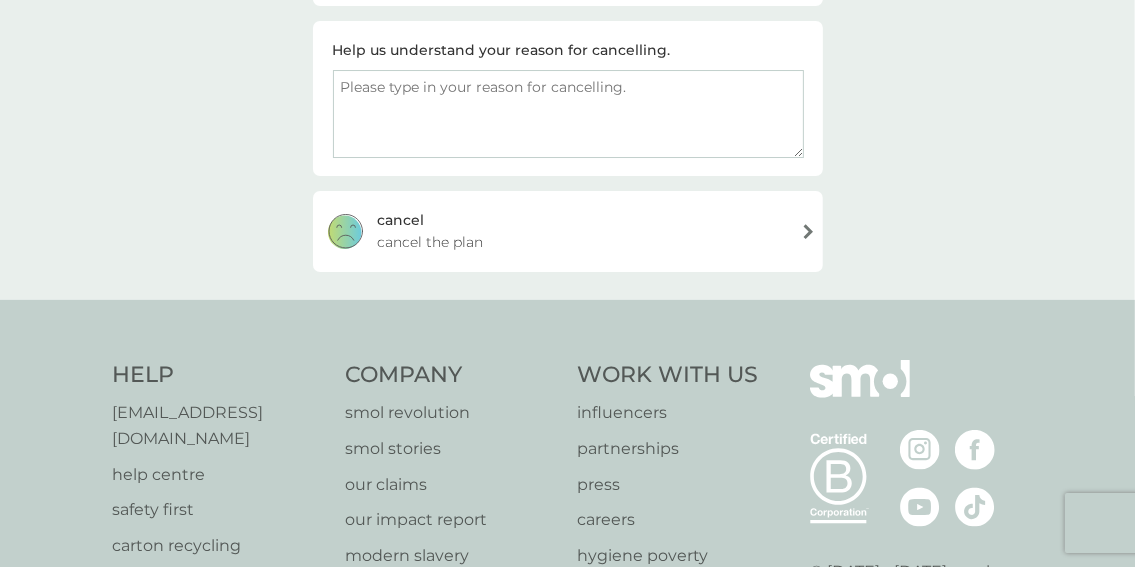 scroll, scrollTop: 295, scrollLeft: 0, axis: vertical 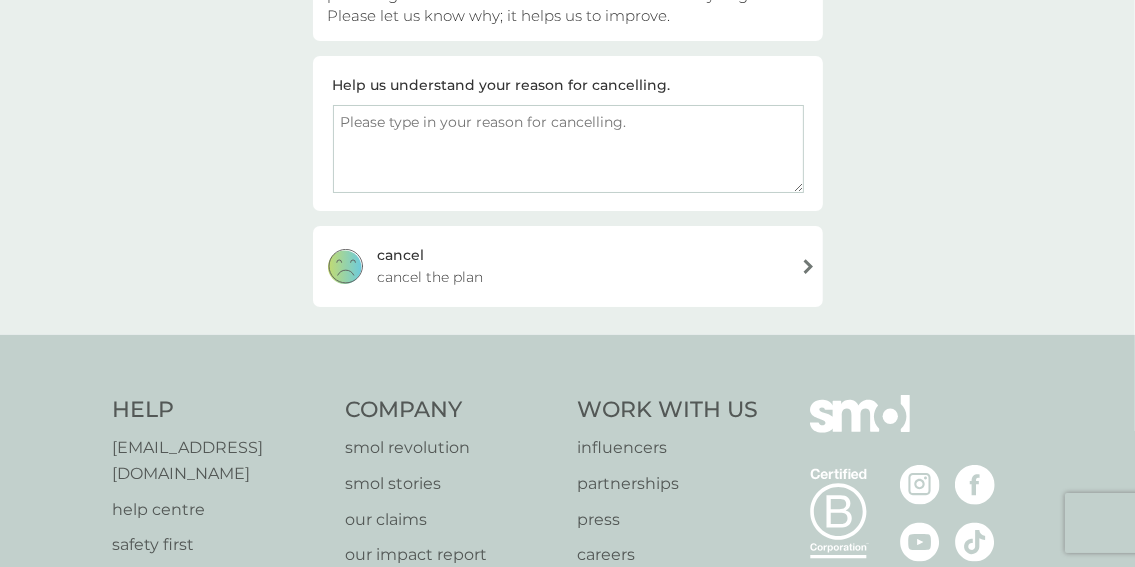 click at bounding box center (568, 149) 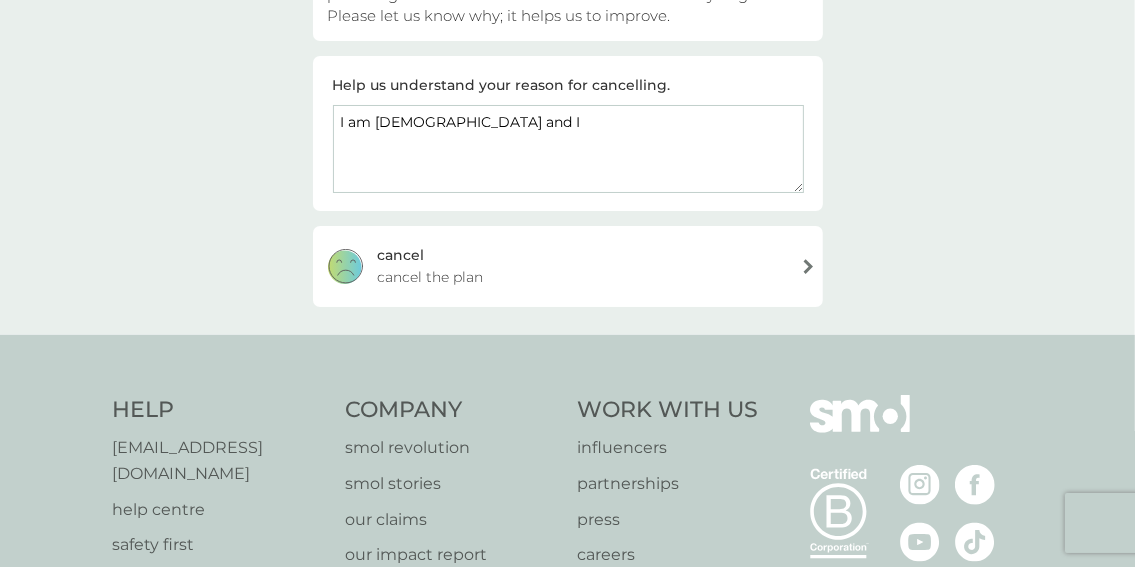 click on "I am [DEMOGRAPHIC_DATA] and I" at bounding box center (568, 149) 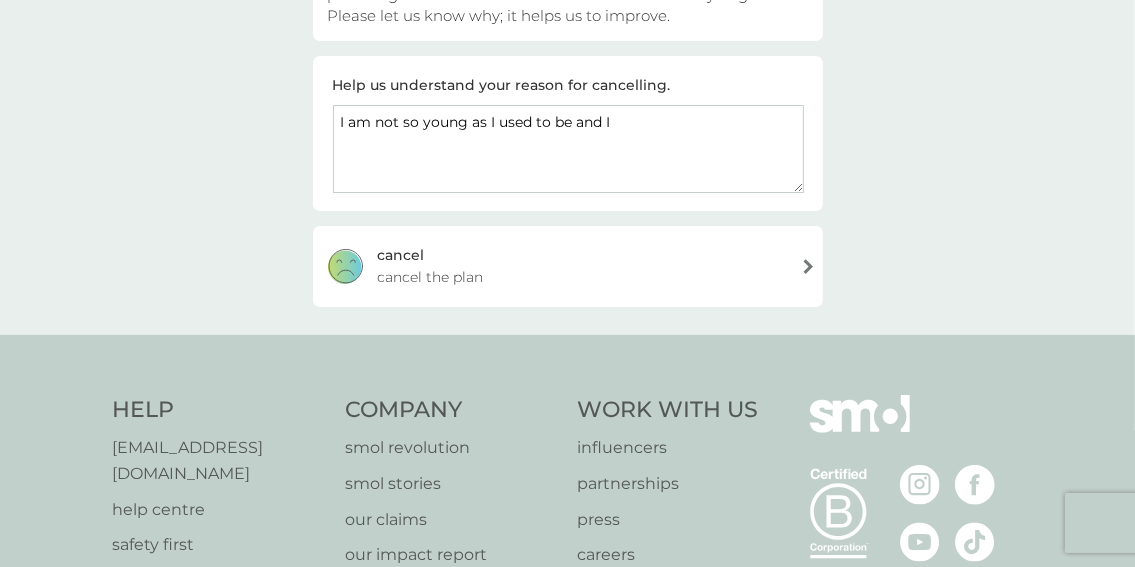 click on "I am not so young as I used to be and I" at bounding box center (568, 149) 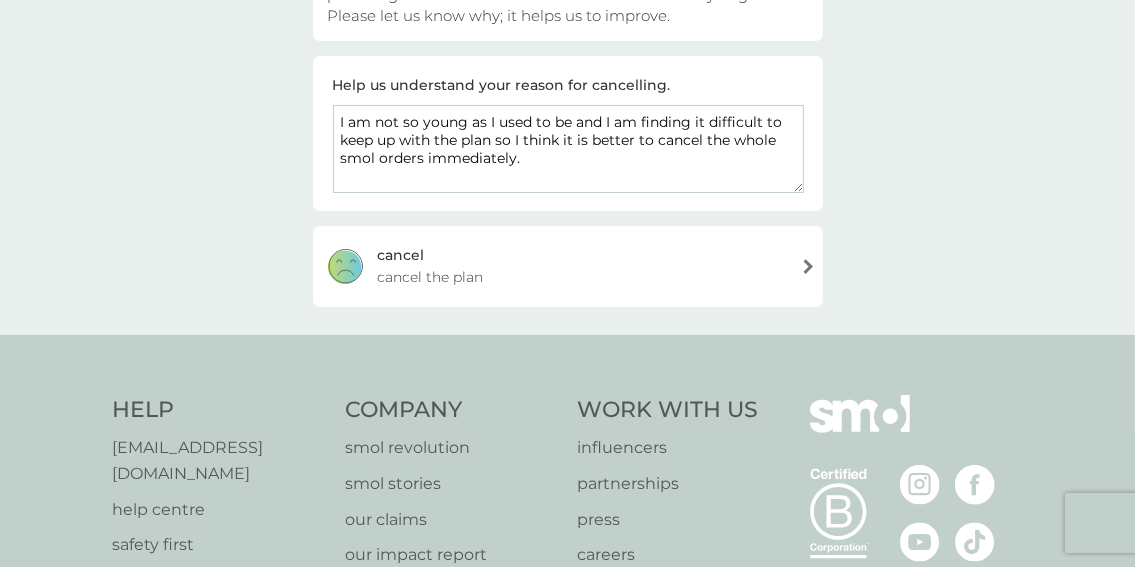 click on "I am not so young as I used to be and I am finding it difficult to keep up with the plan so I think it is better to cancel the whole smol orders immediately." at bounding box center [568, 149] 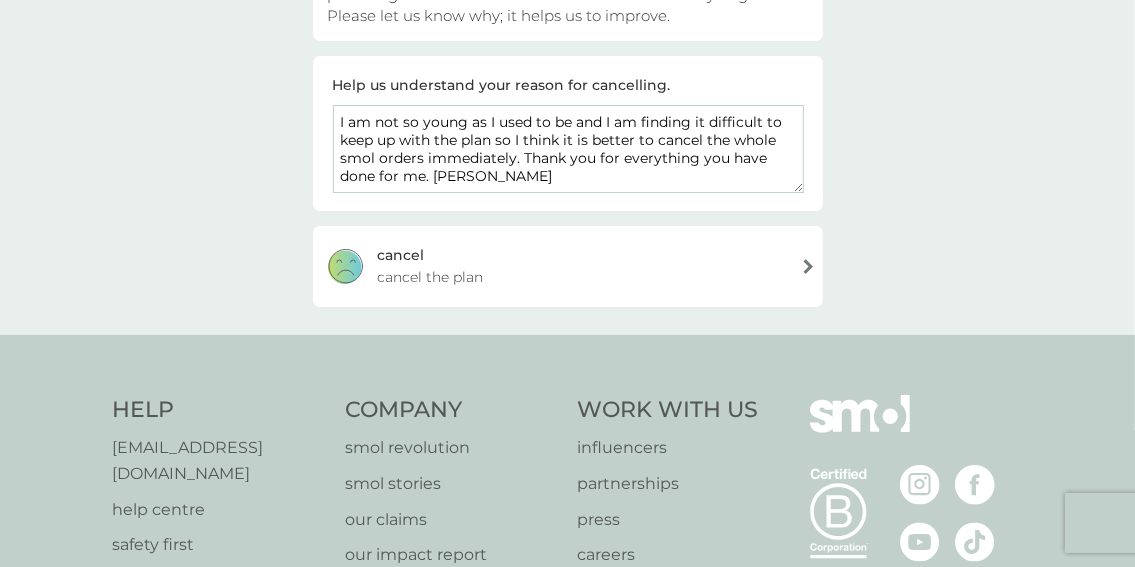 type on "I am not so young as I used to be and I am finding it difficult to keep up with the plan so I think it is better to cancel the whole smol orders immediately. Thank you for everything you have done for me. [PERSON_NAME]" 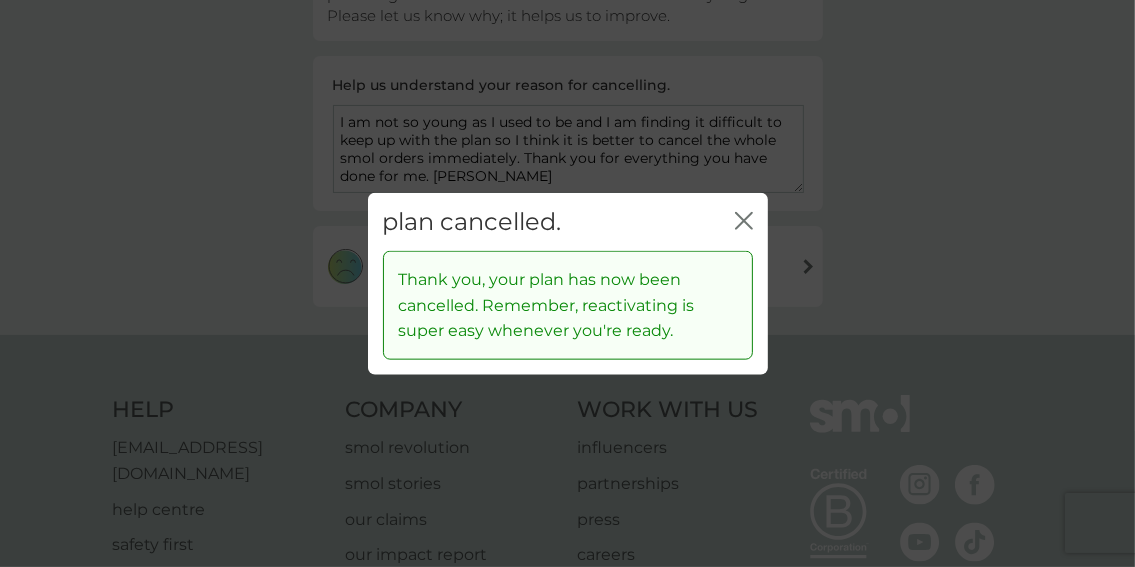 click 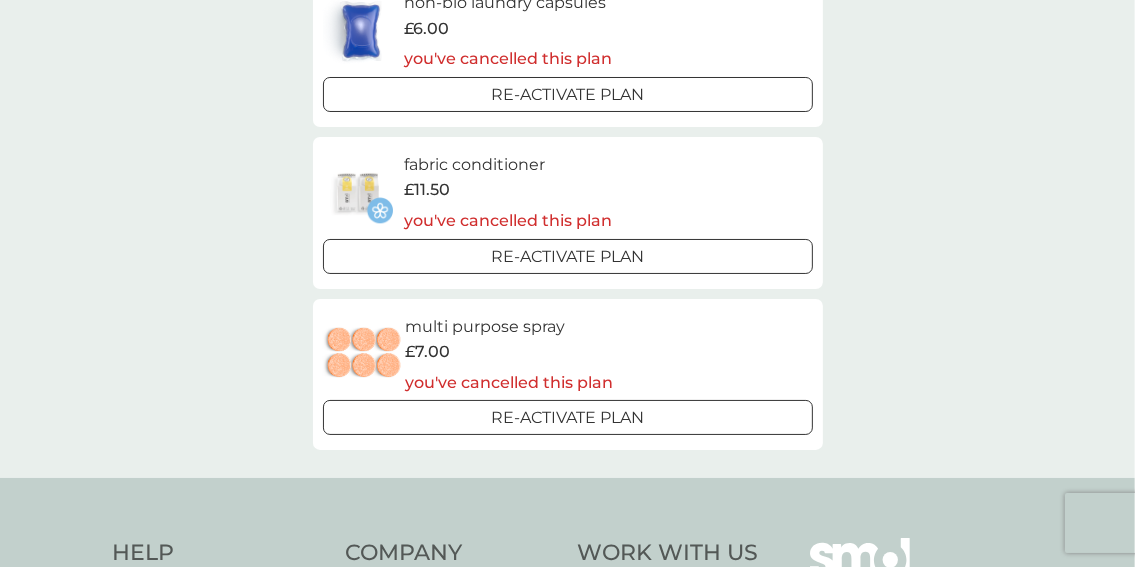 scroll, scrollTop: 0, scrollLeft: 0, axis: both 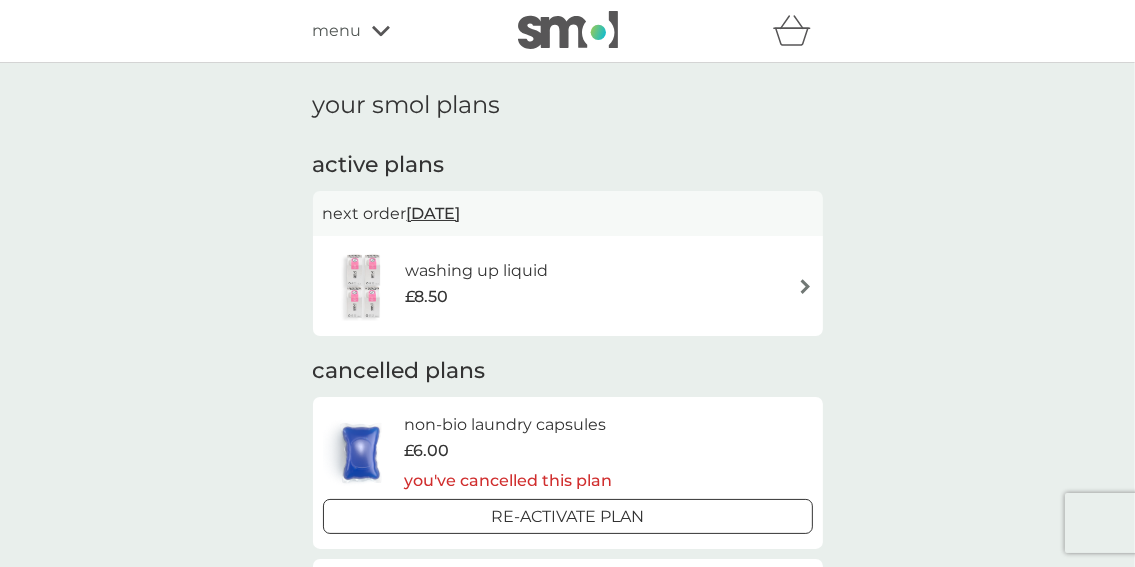 click at bounding box center (568, 30) 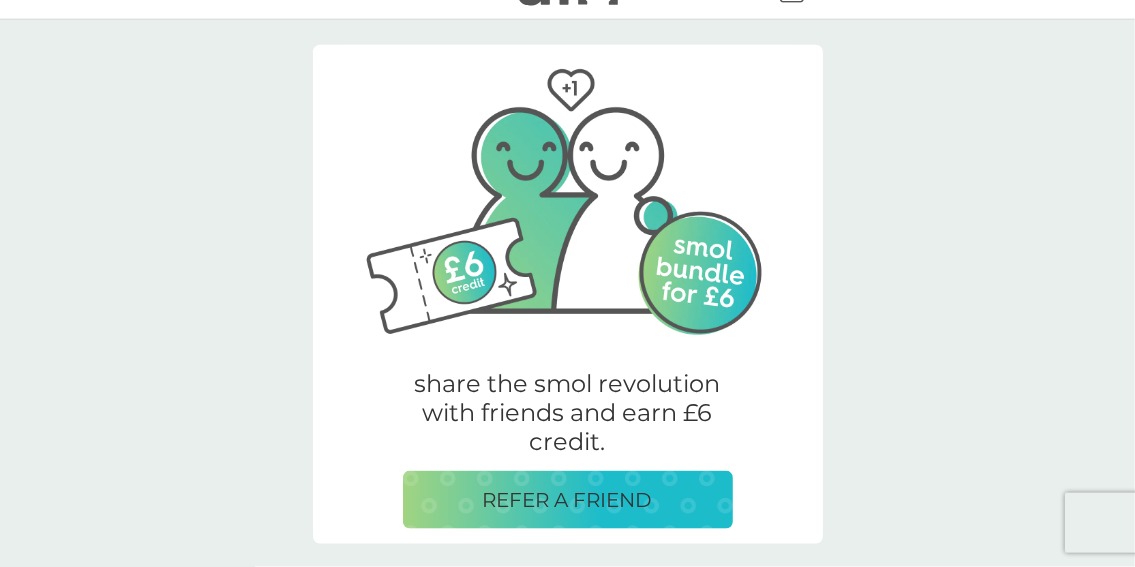 scroll, scrollTop: 0, scrollLeft: 0, axis: both 